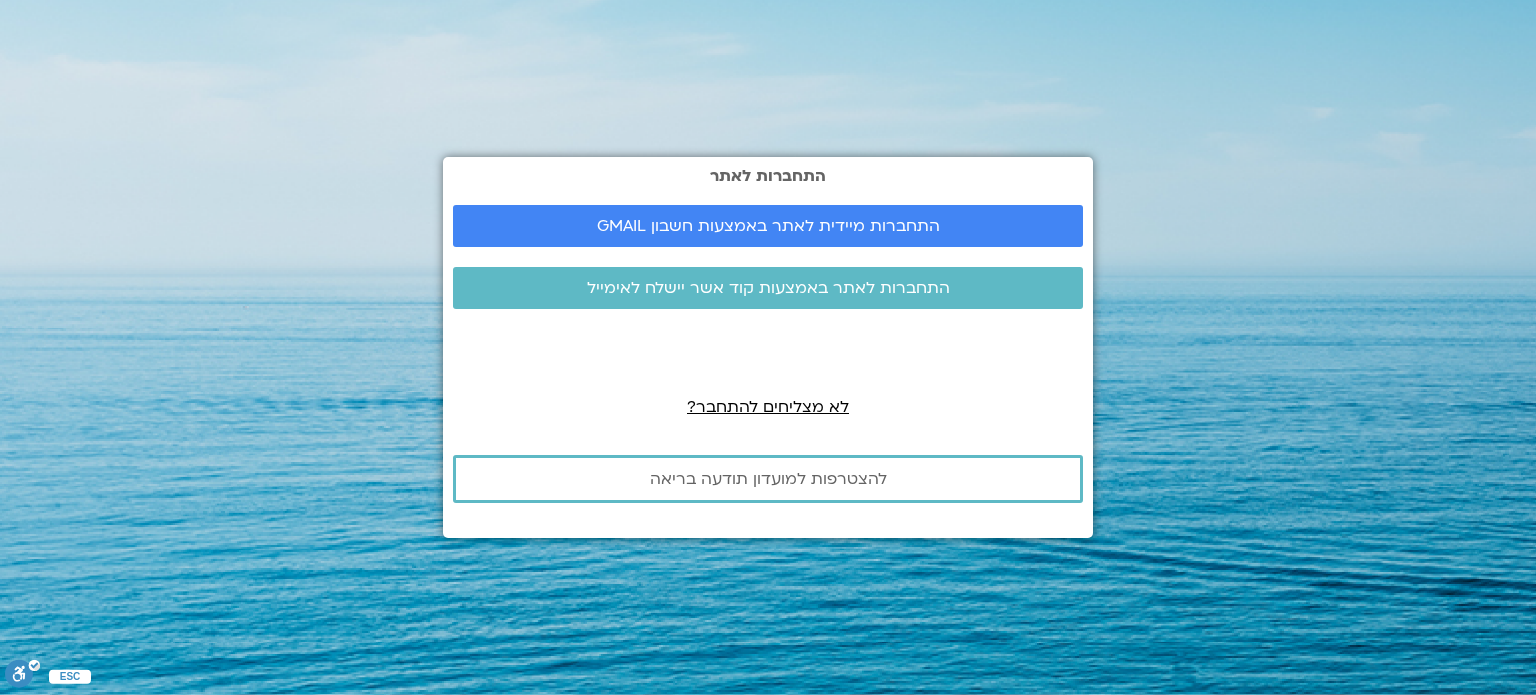 scroll, scrollTop: 0, scrollLeft: 0, axis: both 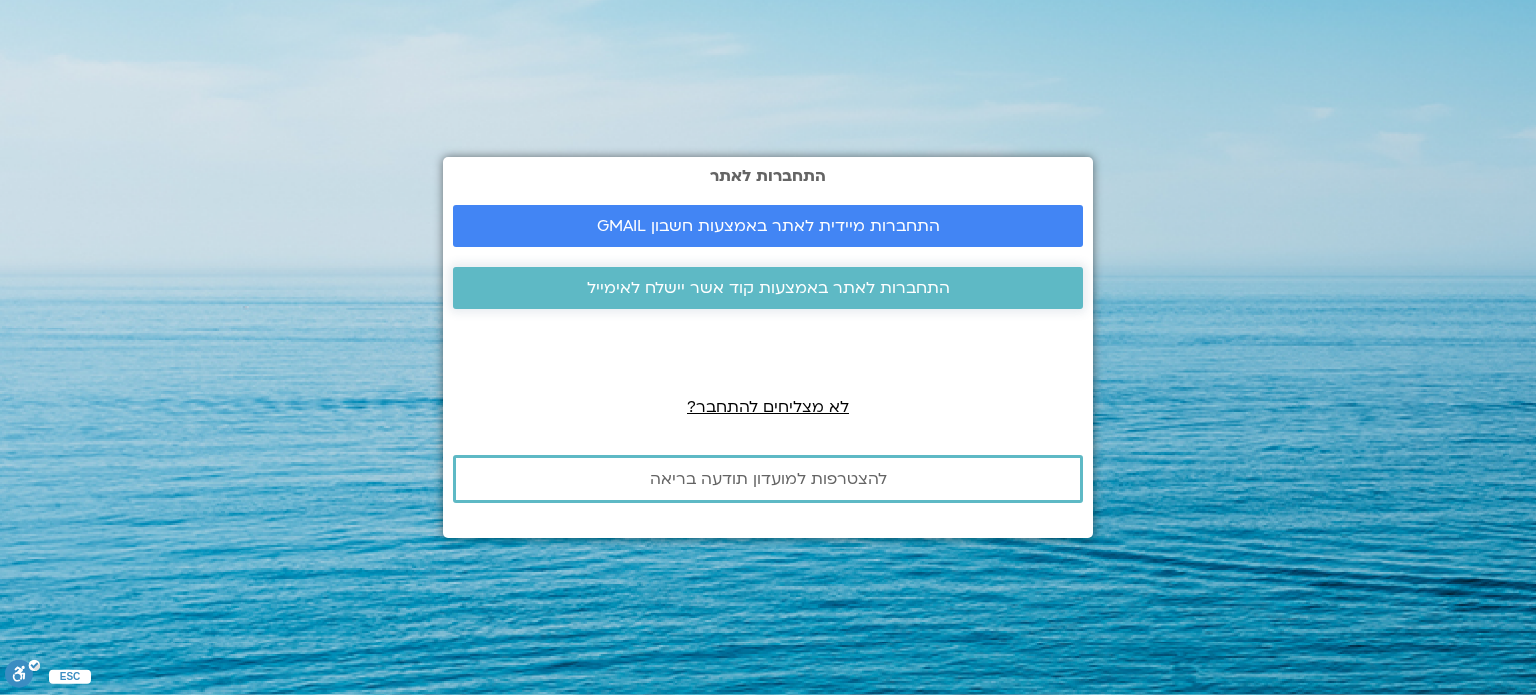 click on "התחברות לאתר באמצעות קוד אשר יישלח לאימייל" at bounding box center (768, 288) 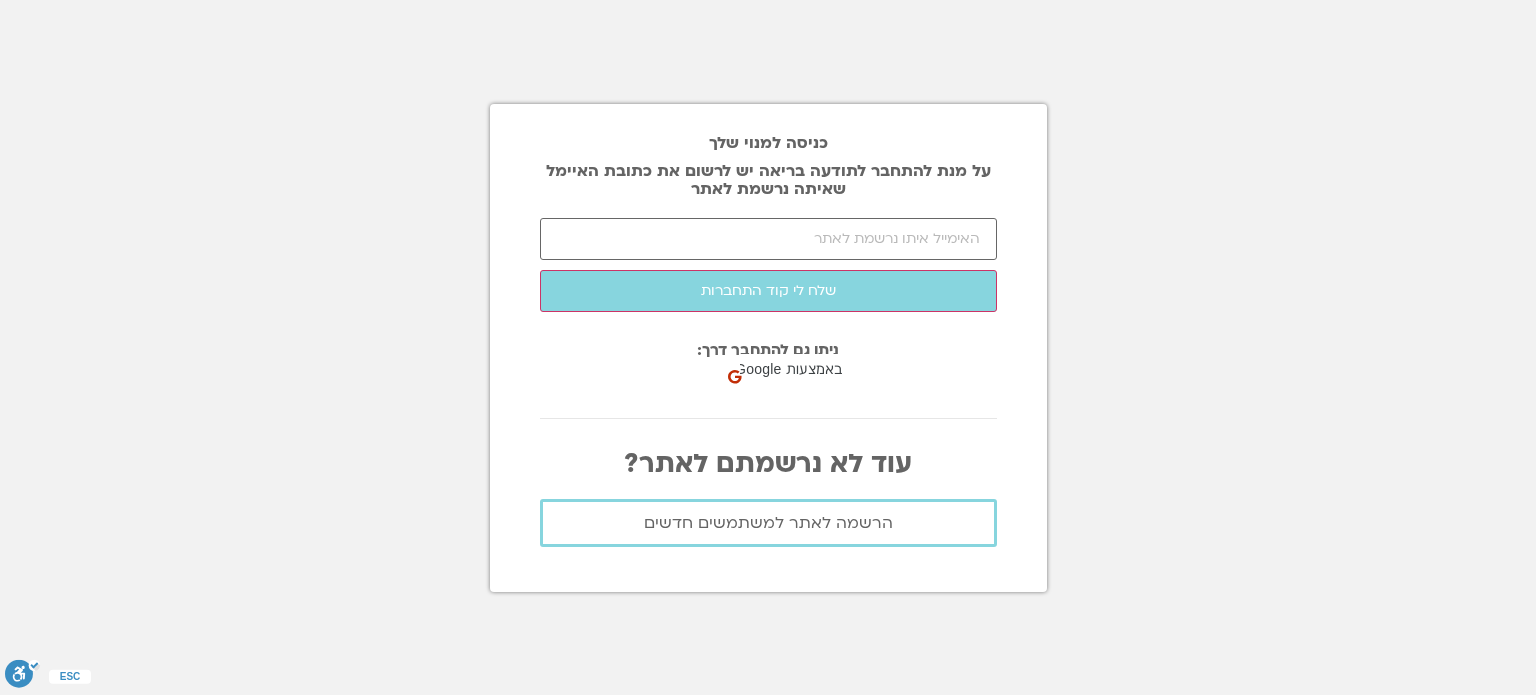 scroll, scrollTop: 0, scrollLeft: 0, axis: both 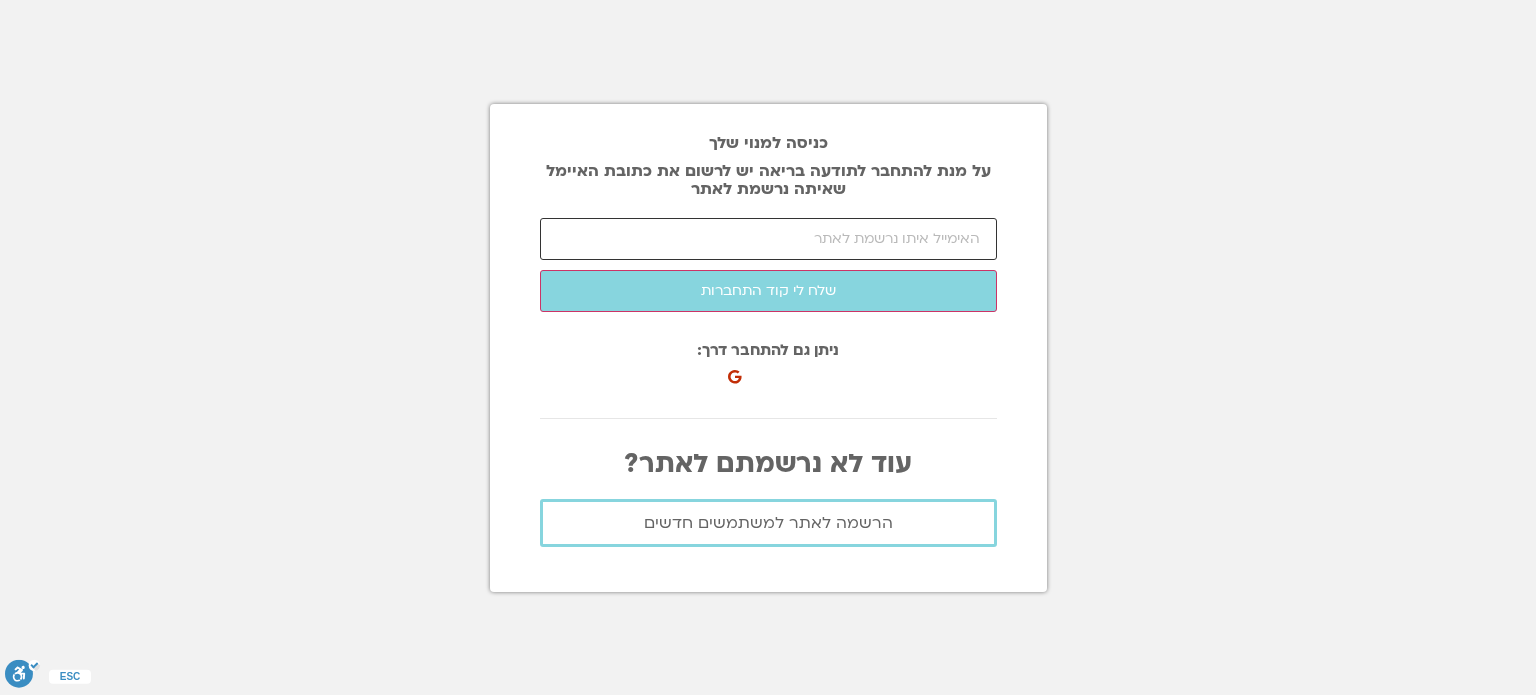 click at bounding box center (768, 239) 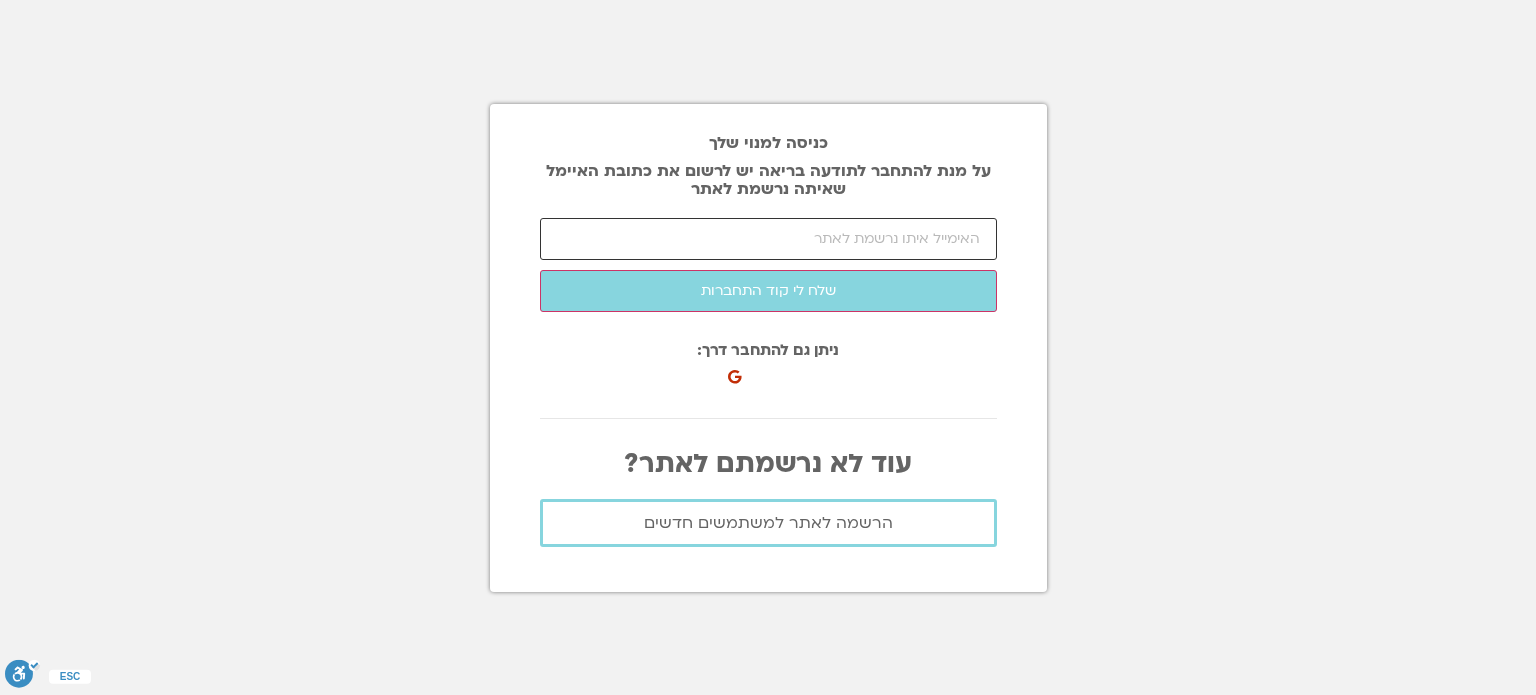 type on "פ" 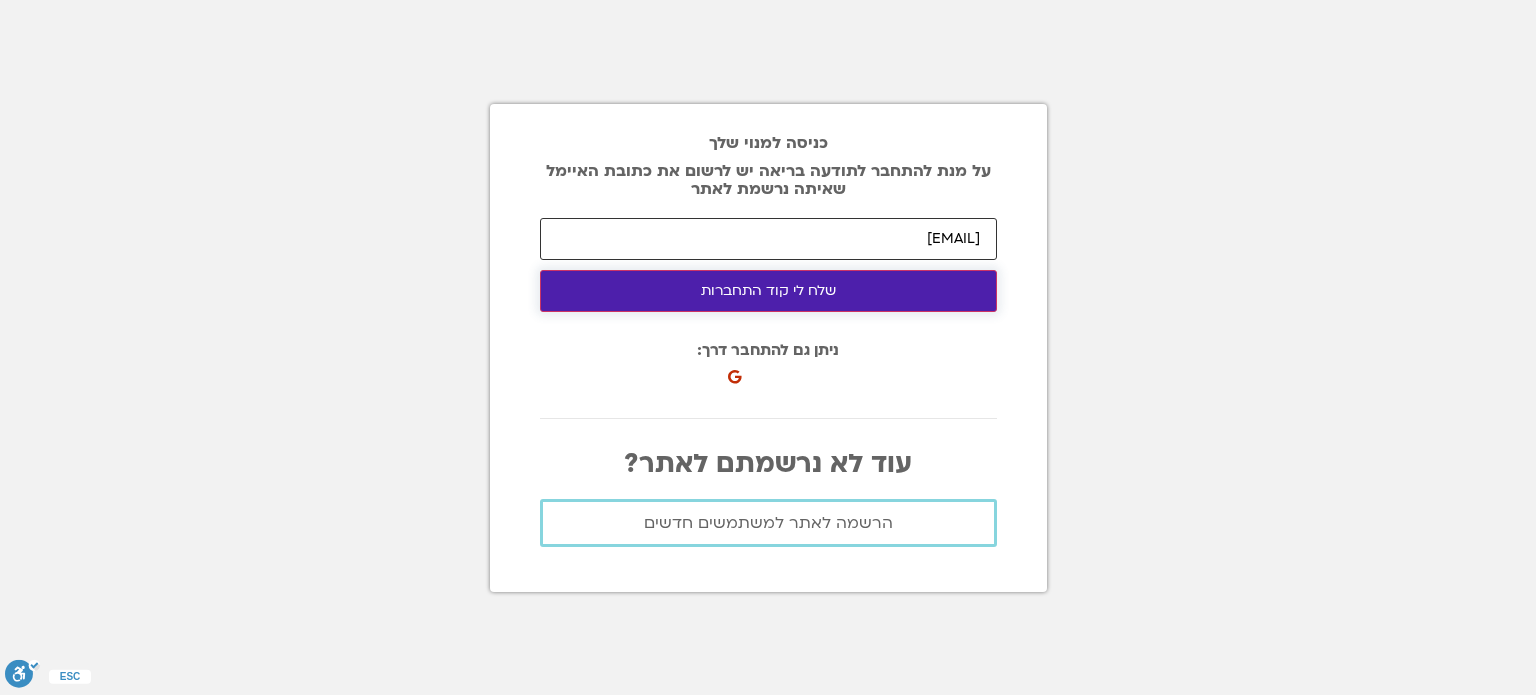 type on "[EMAIL]" 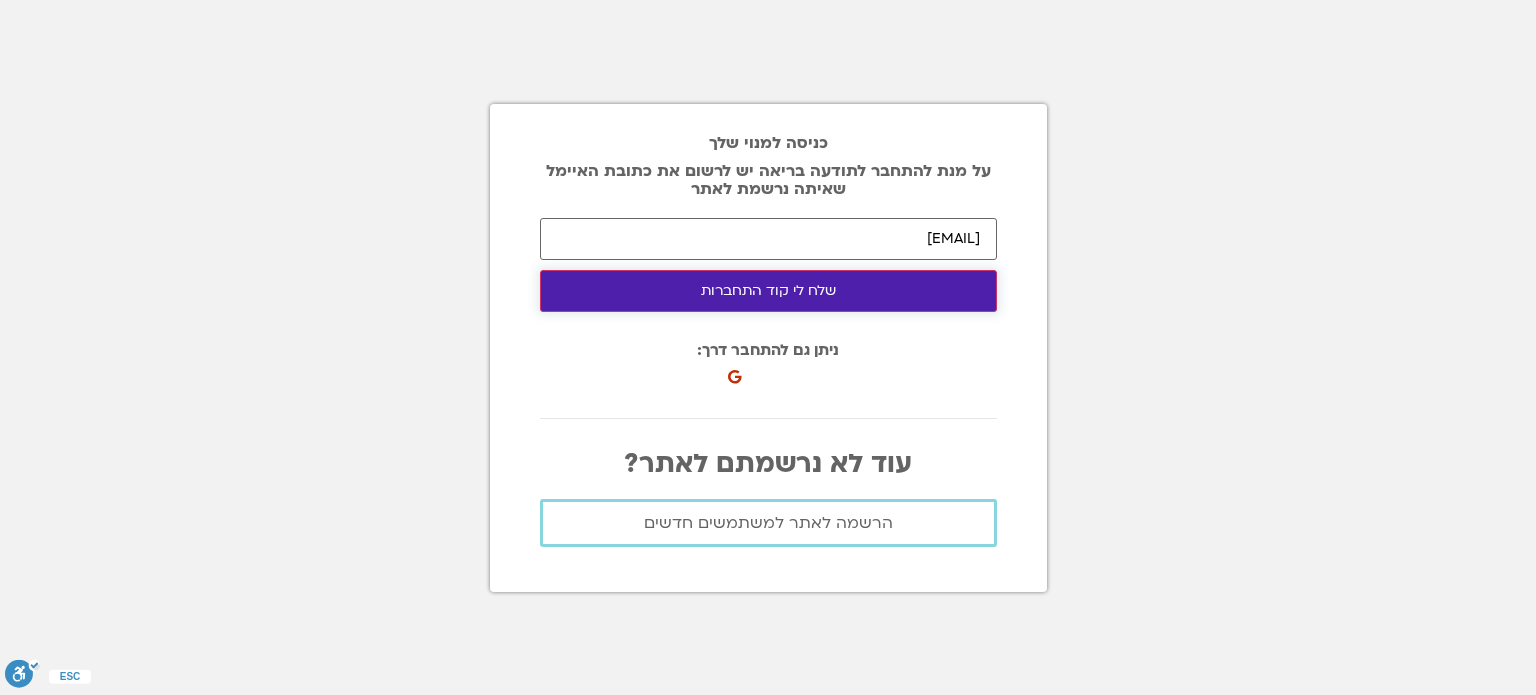 click on "שלח לי קוד התחברות" at bounding box center [768, 291] 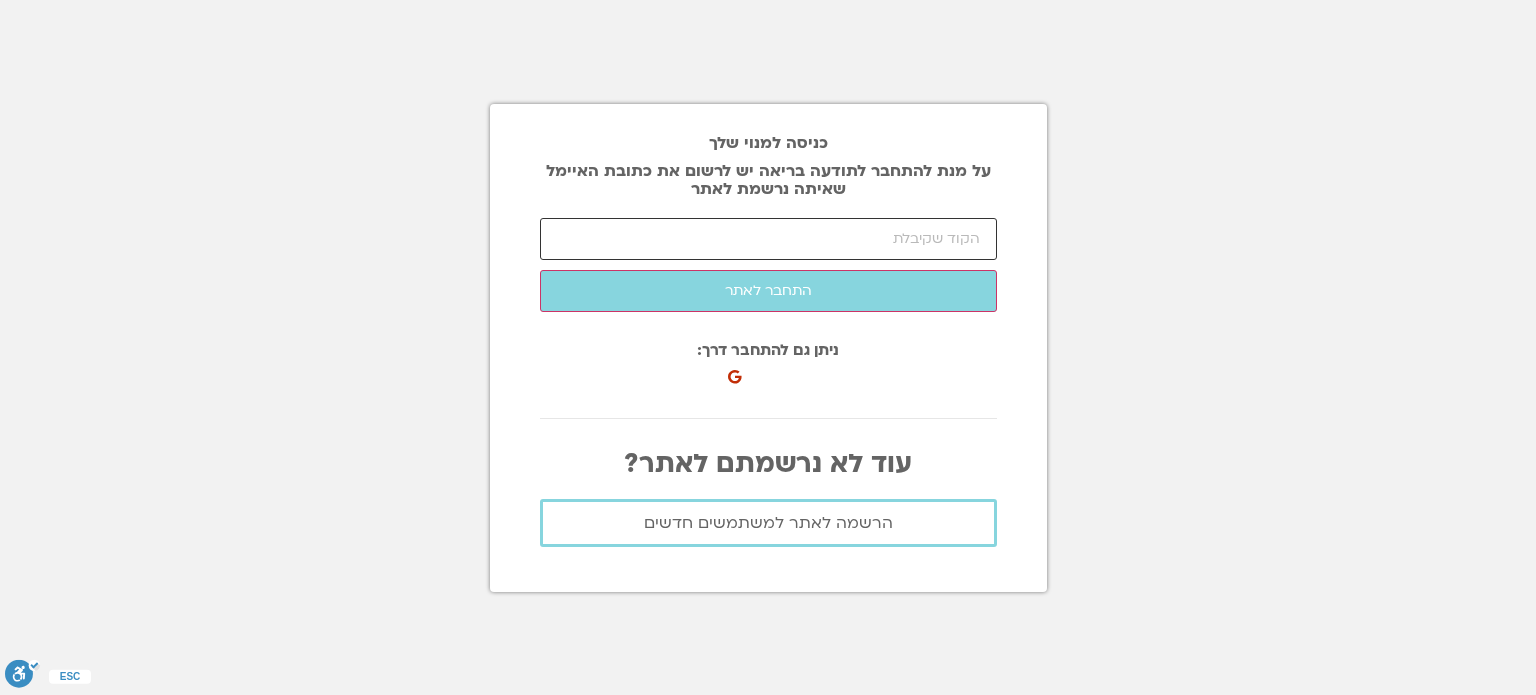 click at bounding box center [768, 239] 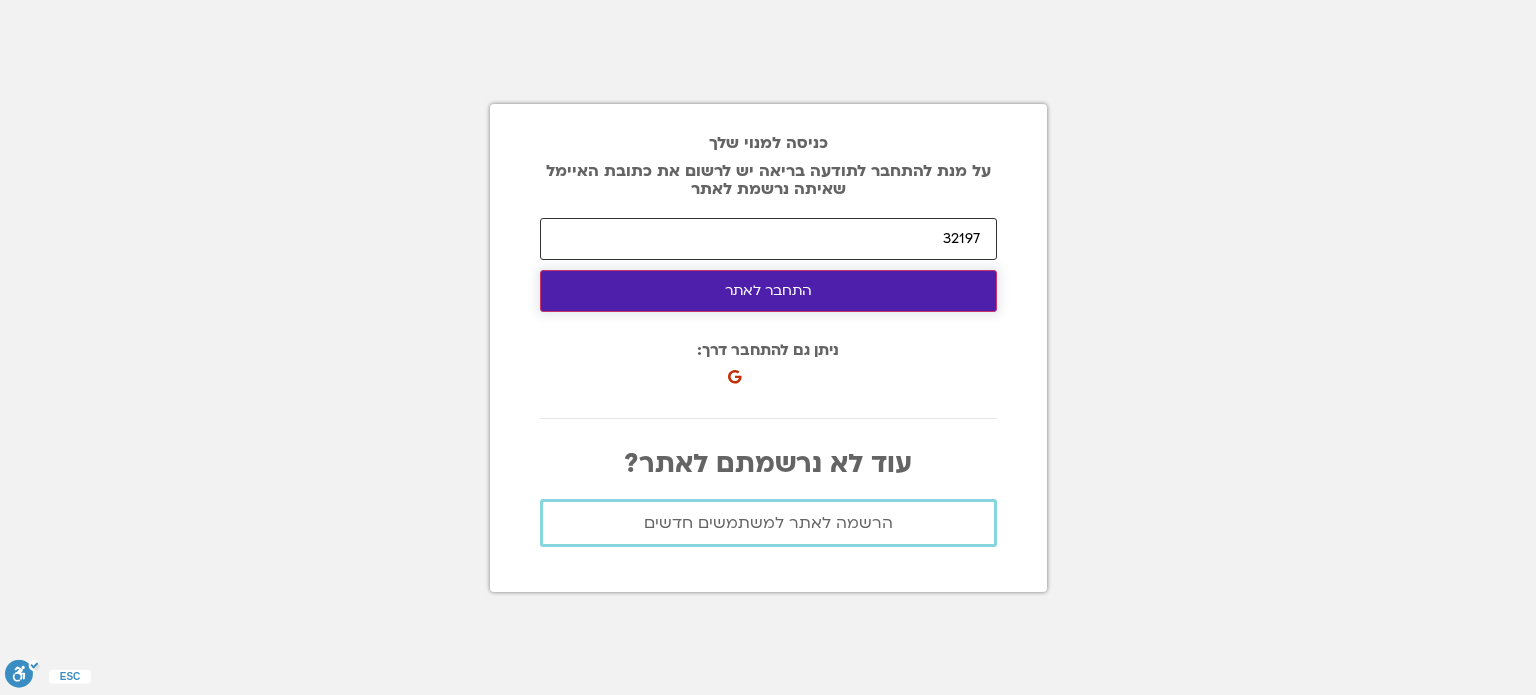 type on "32197" 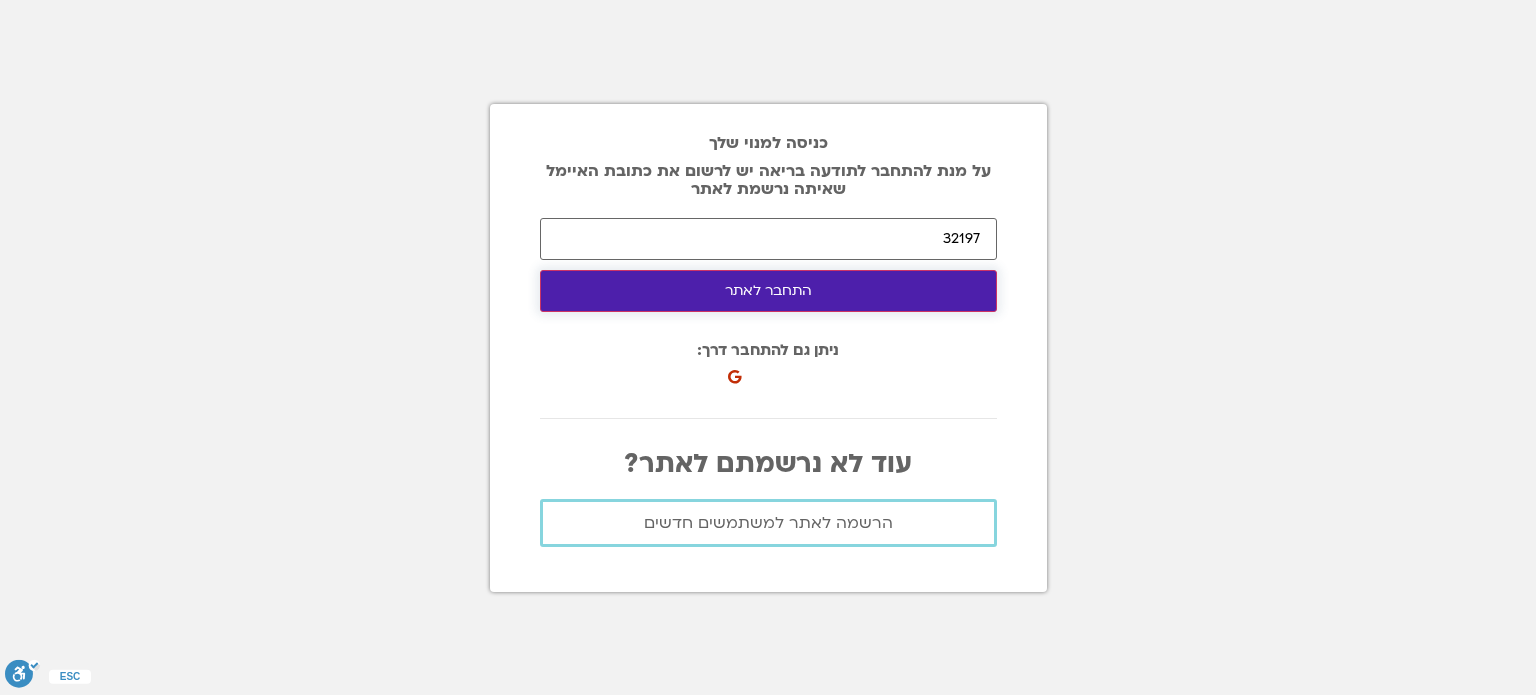 click on "התחבר
לאתר" at bounding box center (768, 291) 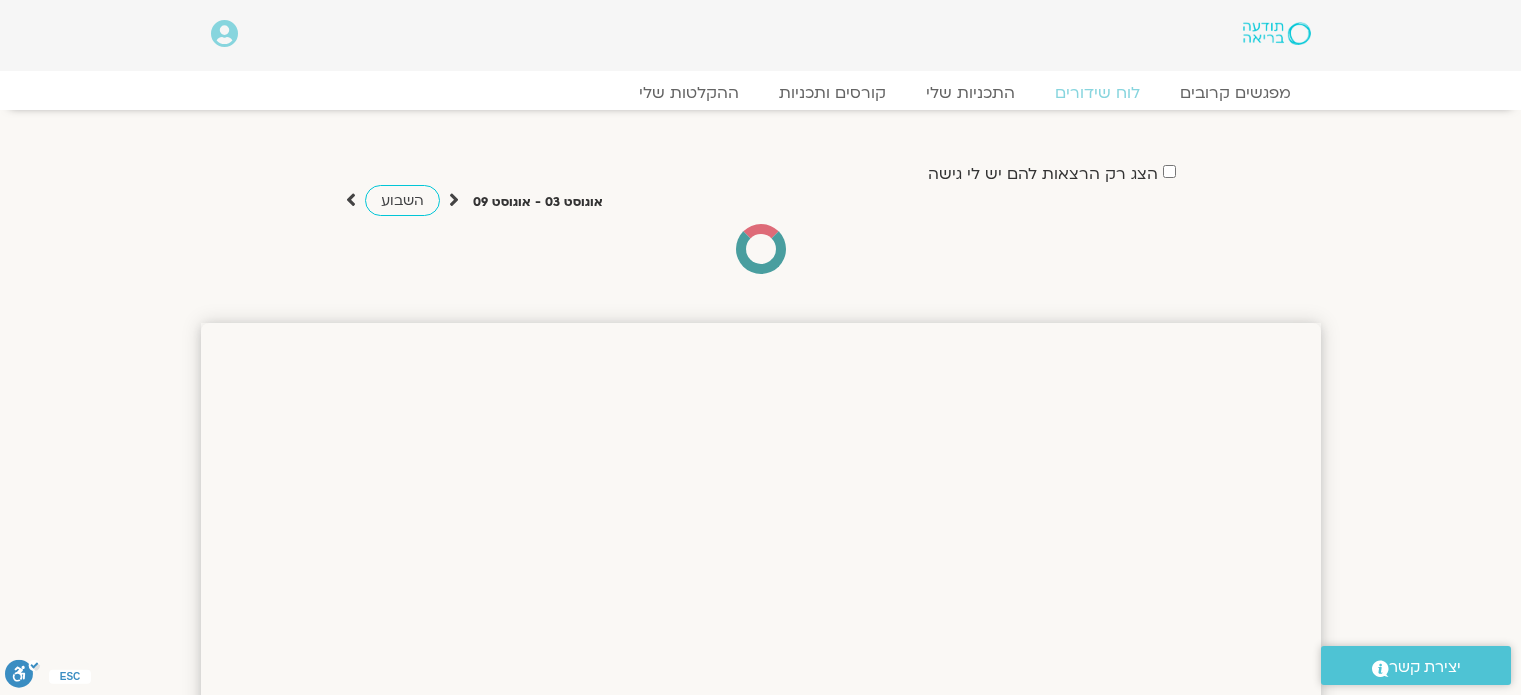 scroll, scrollTop: 0, scrollLeft: 0, axis: both 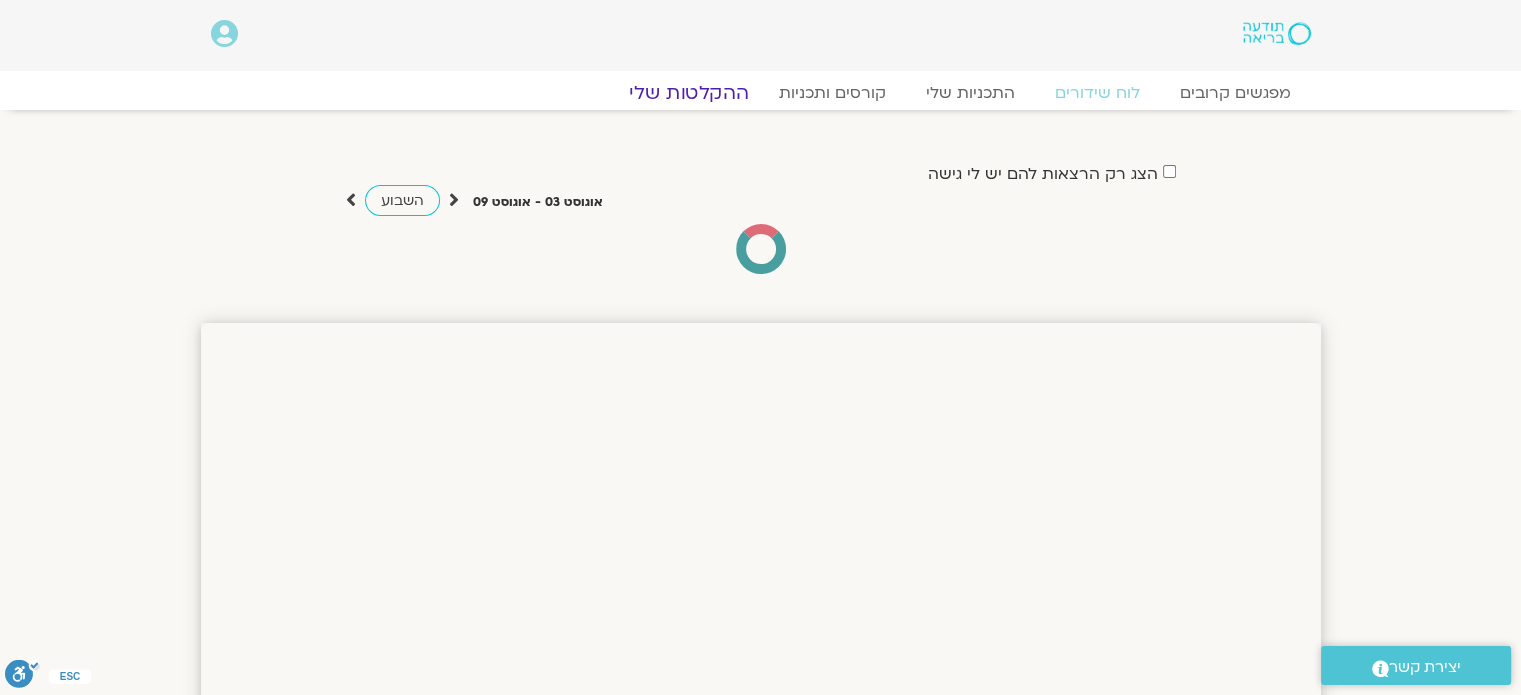 click on "ההקלטות שלי" 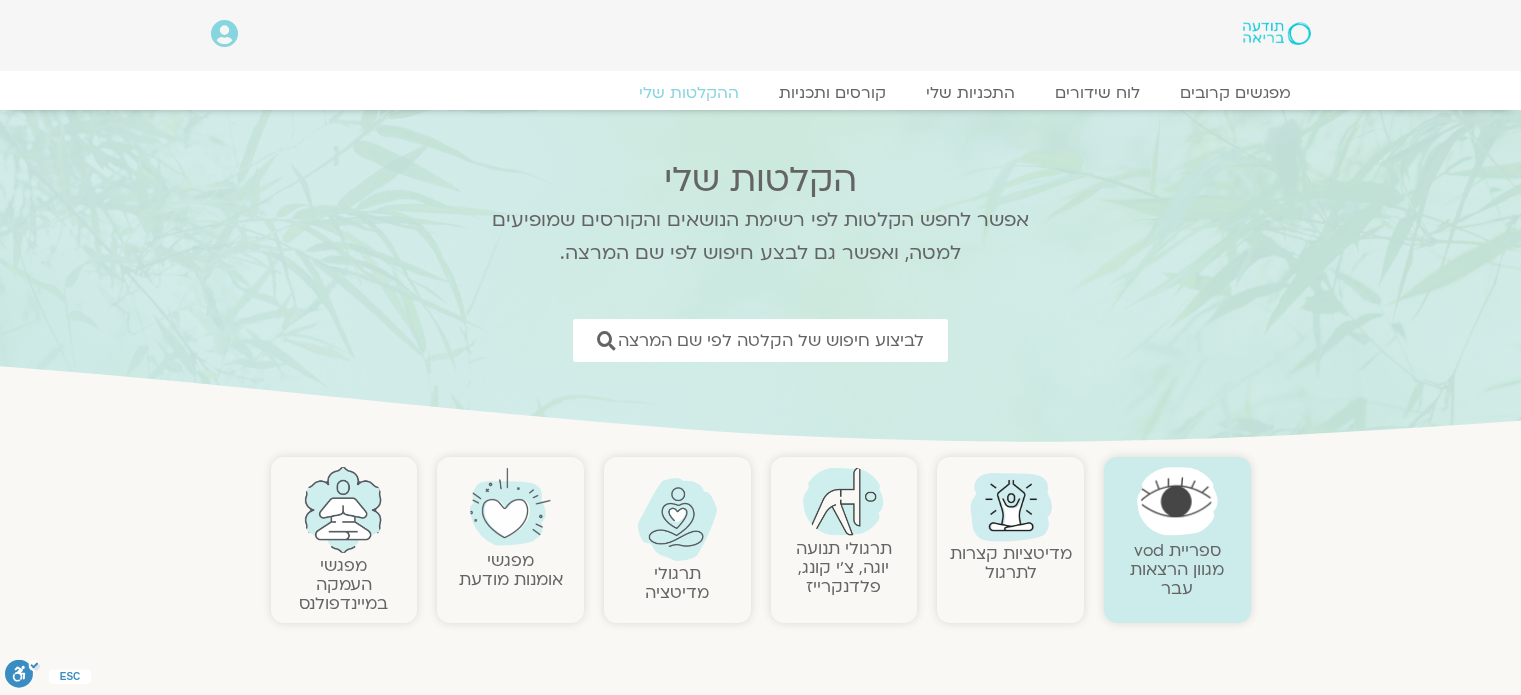 scroll, scrollTop: 0, scrollLeft: 0, axis: both 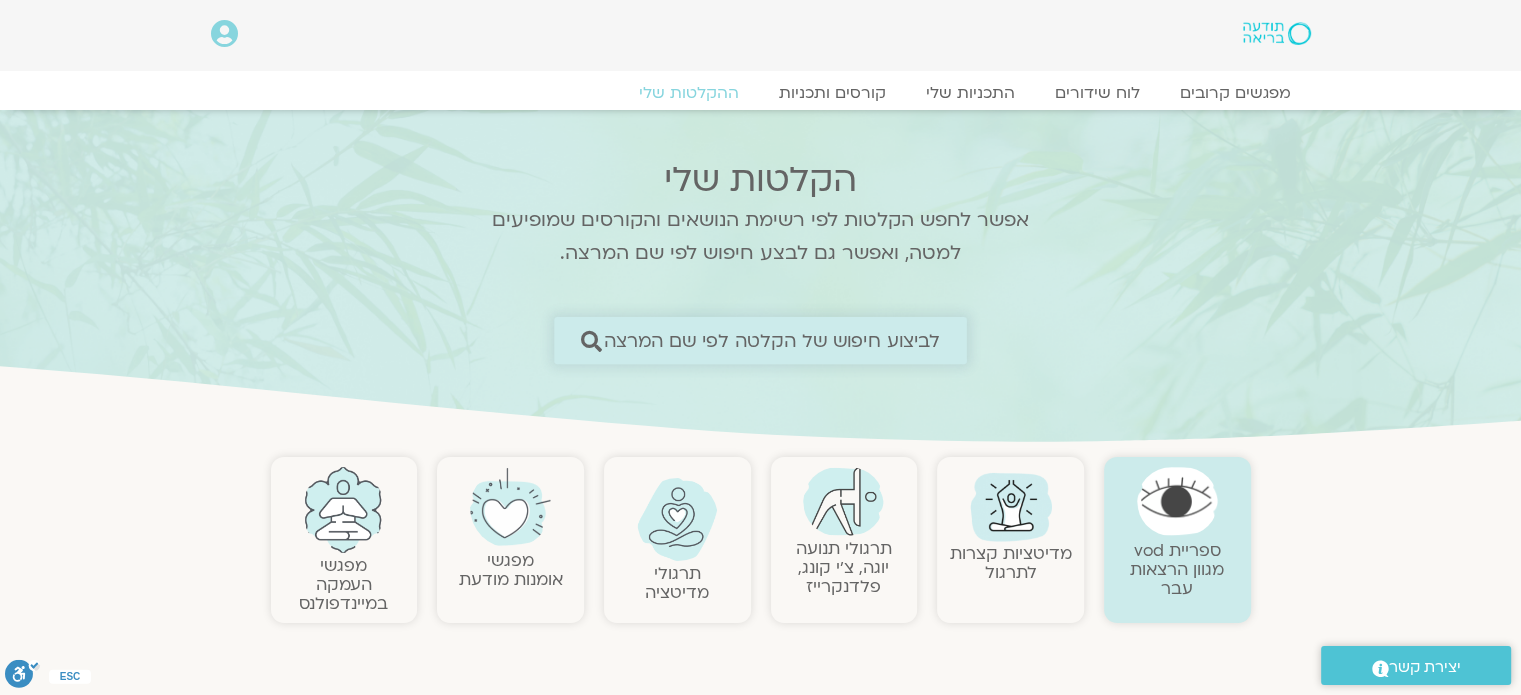 click on "לביצוע חיפוש של הקלטה לפי שם המרצה" at bounding box center [772, 340] 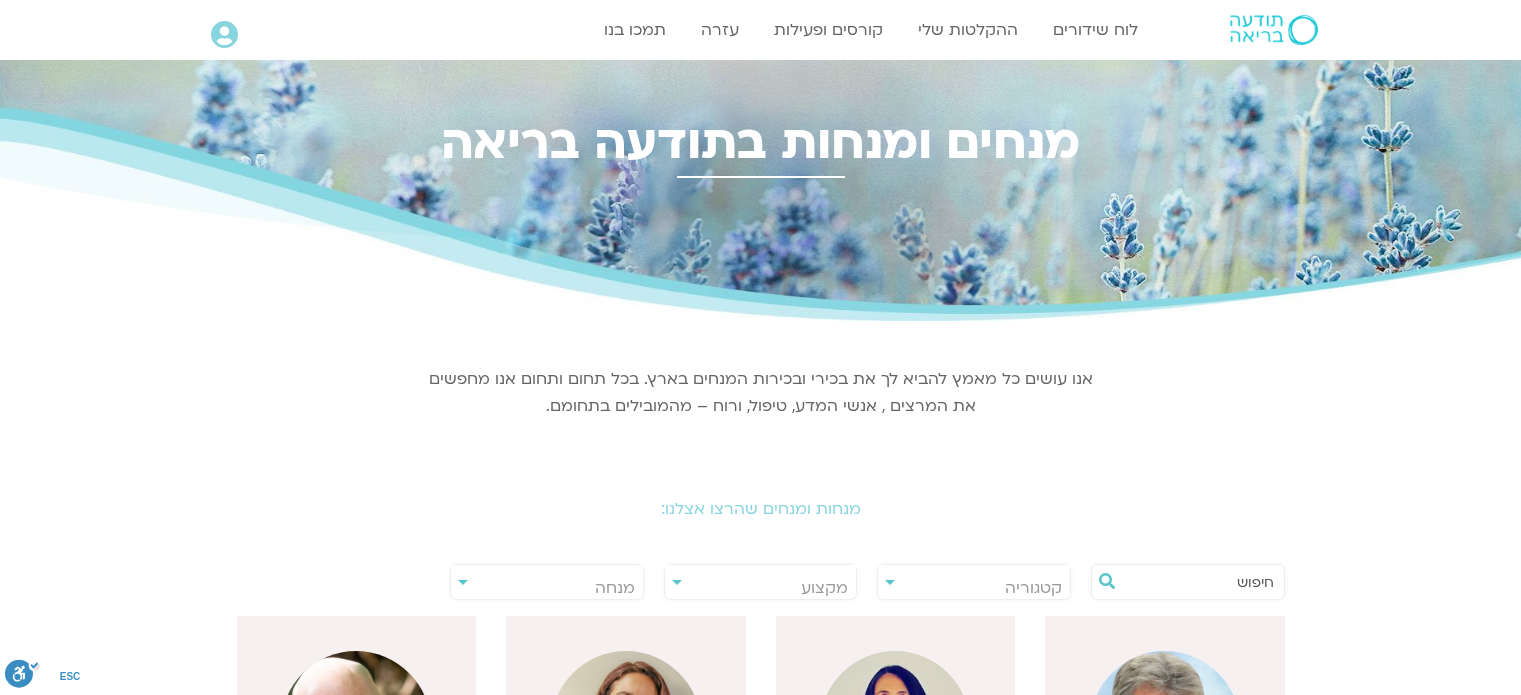 scroll, scrollTop: 0, scrollLeft: 0, axis: both 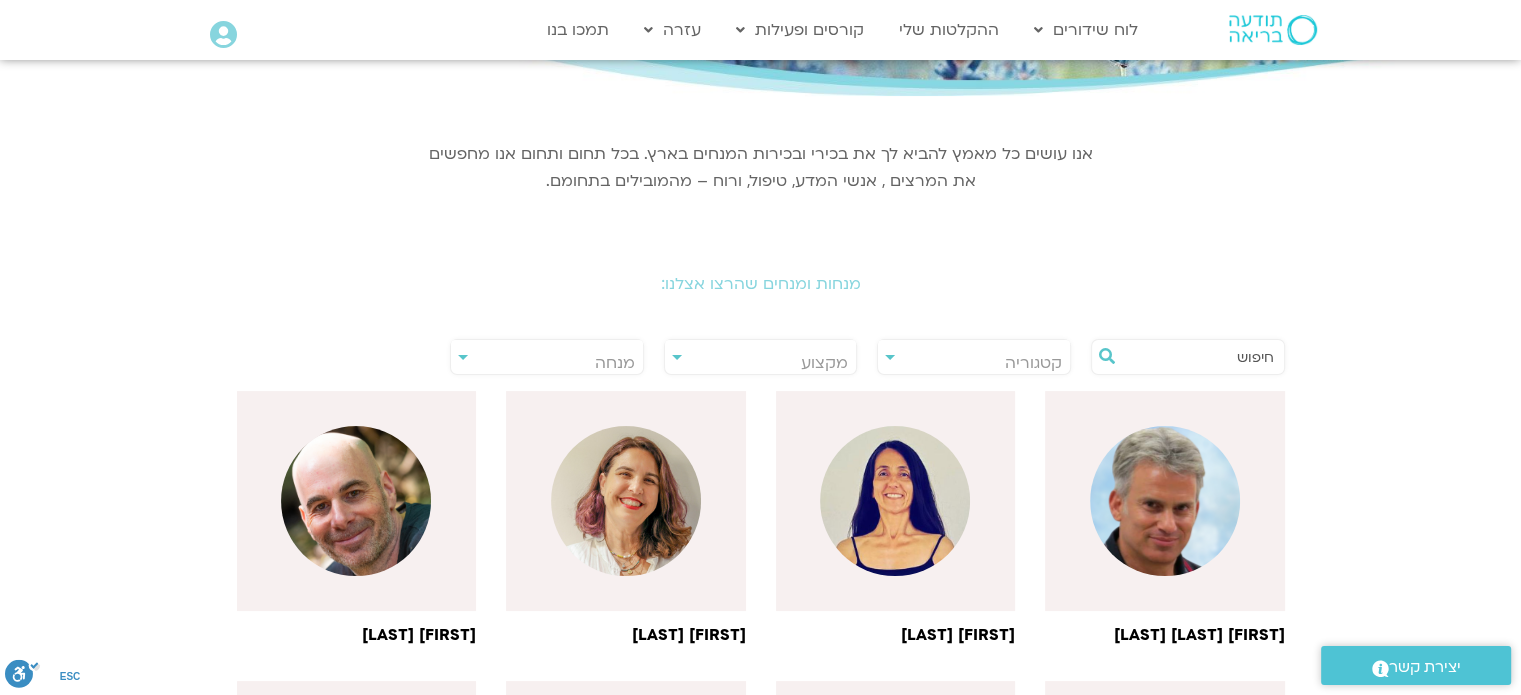 click at bounding box center [1198, 357] 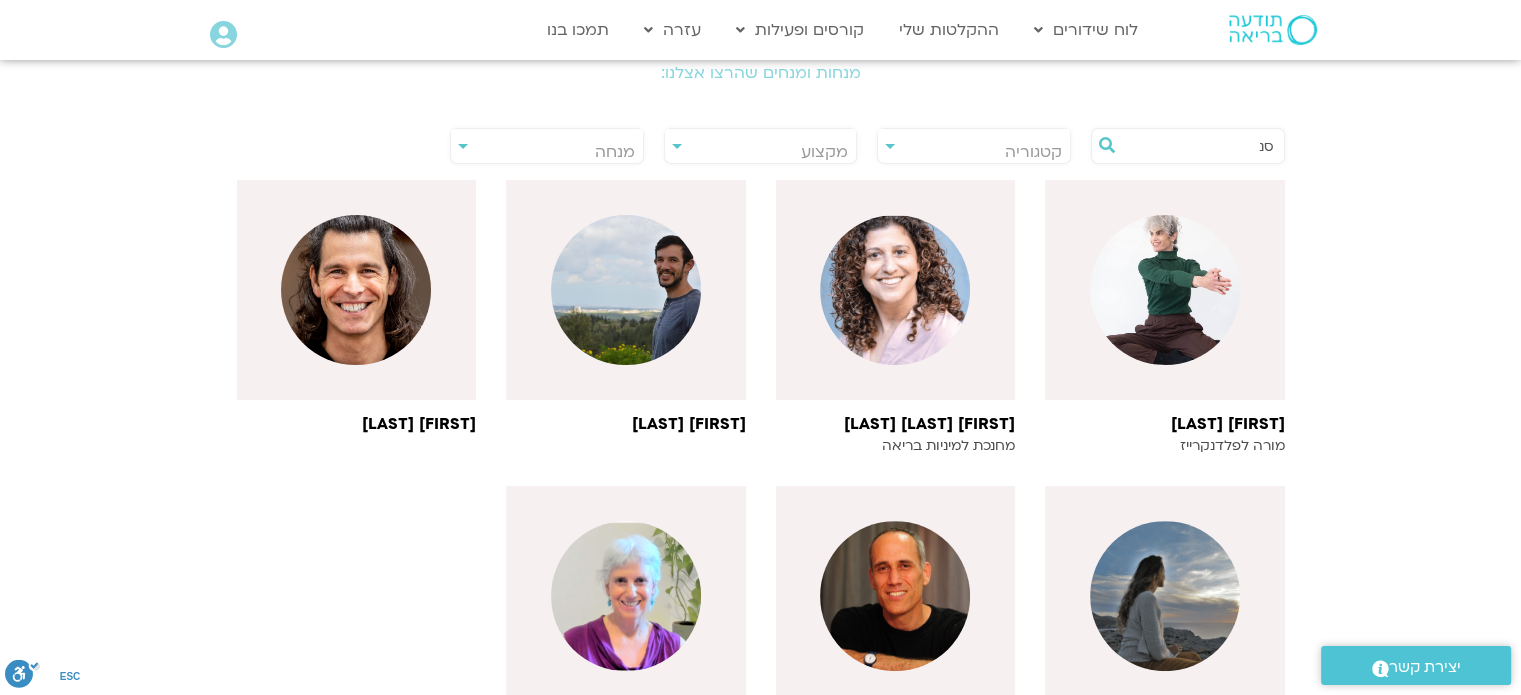 scroll, scrollTop: 517, scrollLeft: 0, axis: vertical 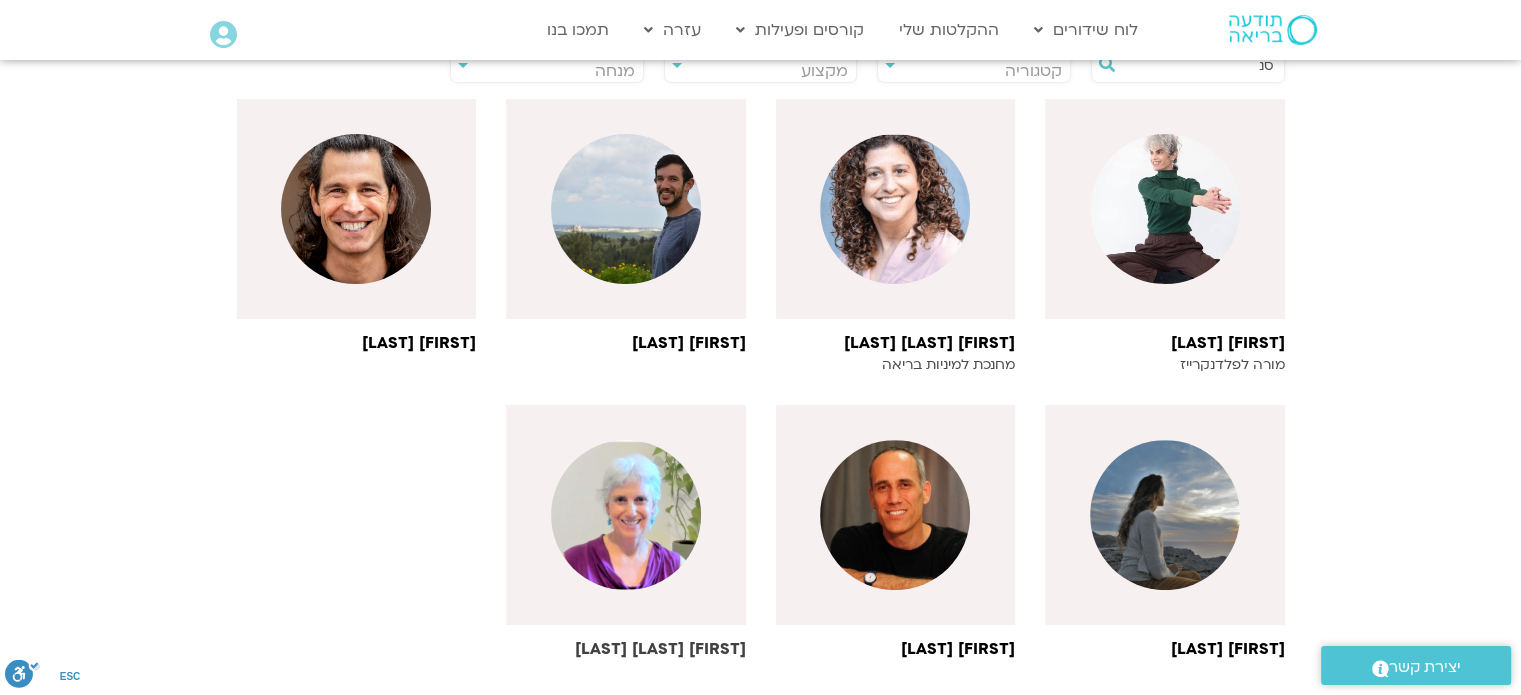 type on "סנ" 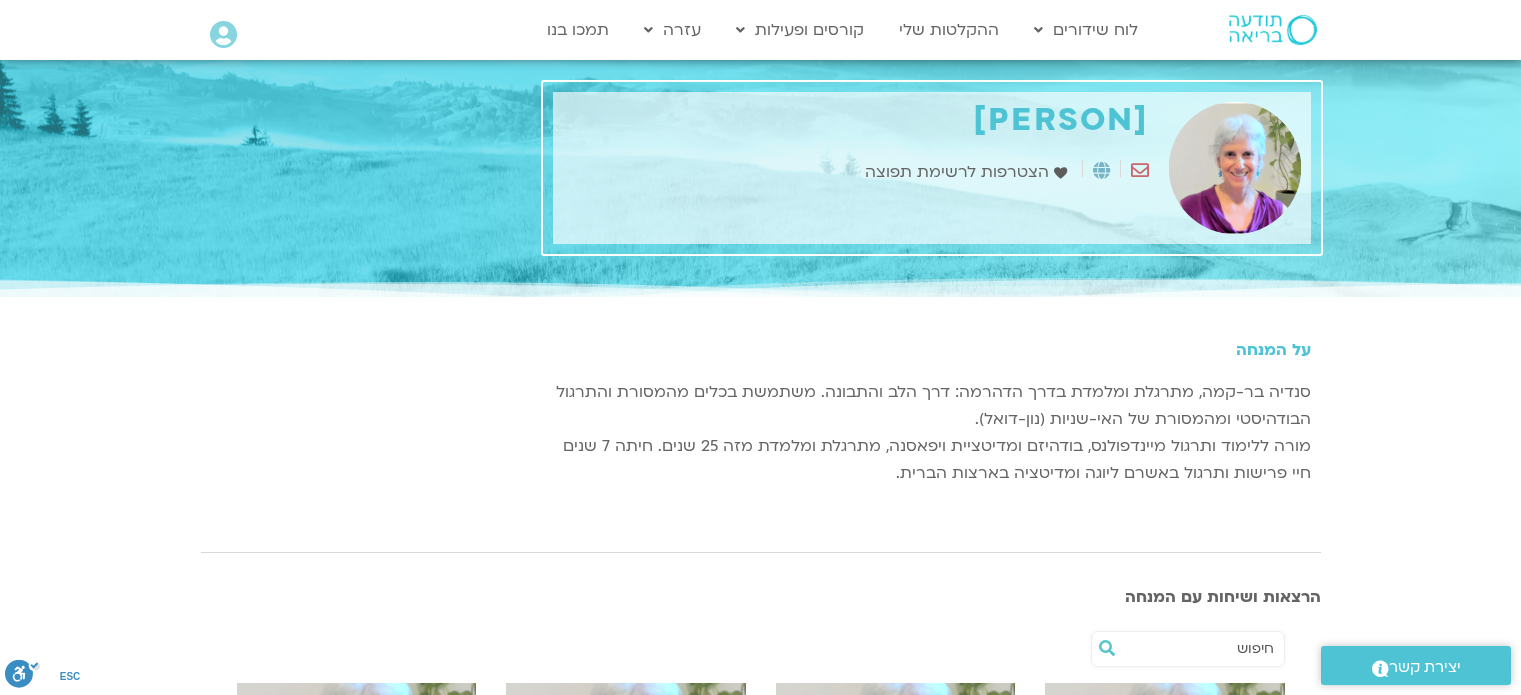scroll, scrollTop: 0, scrollLeft: 0, axis: both 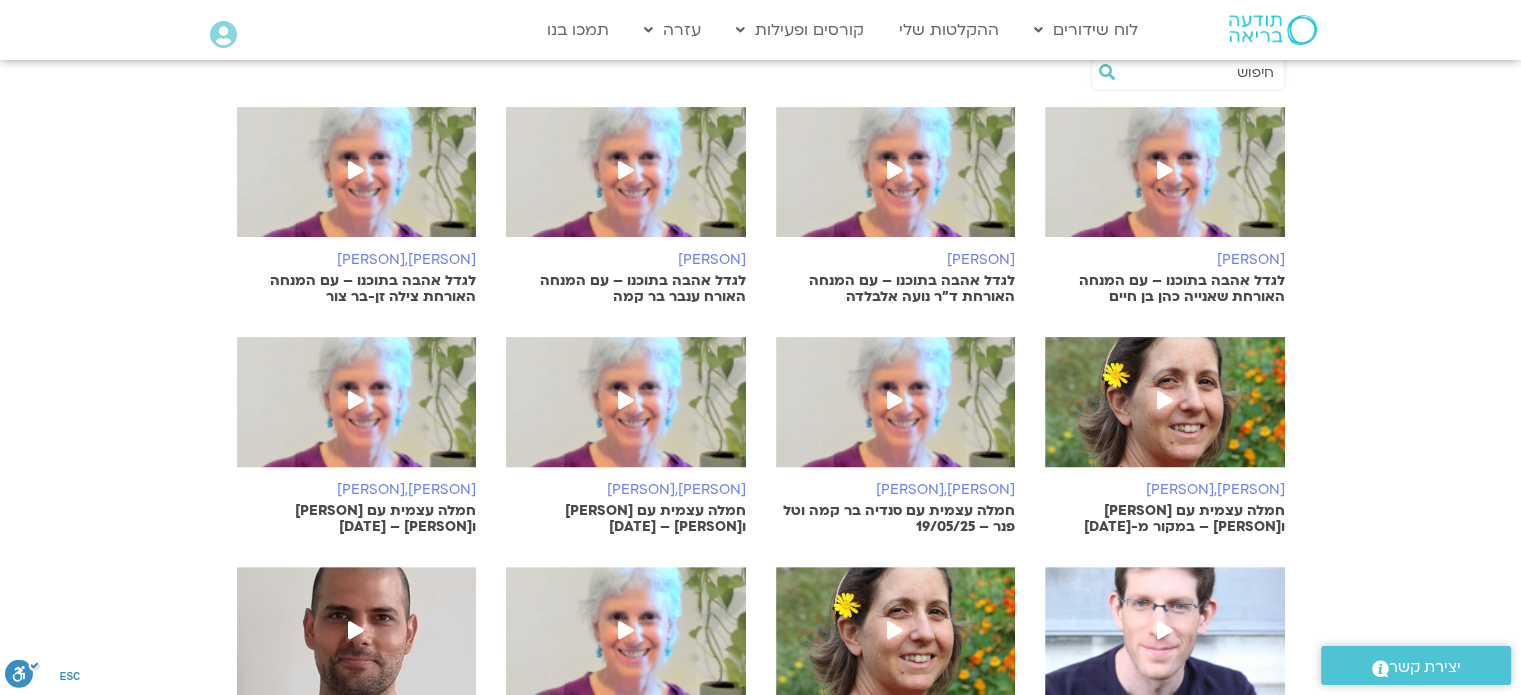 click at bounding box center [626, 170] 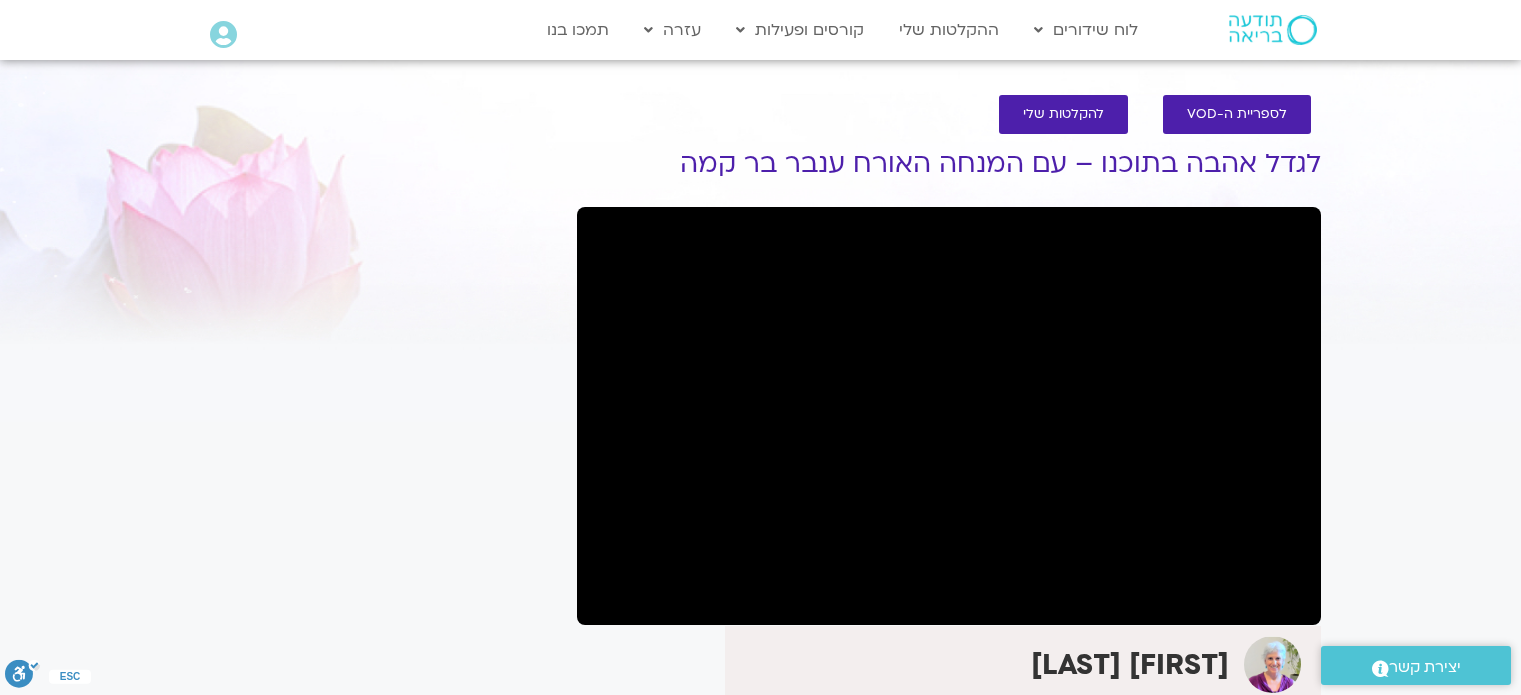scroll, scrollTop: 0, scrollLeft: 0, axis: both 